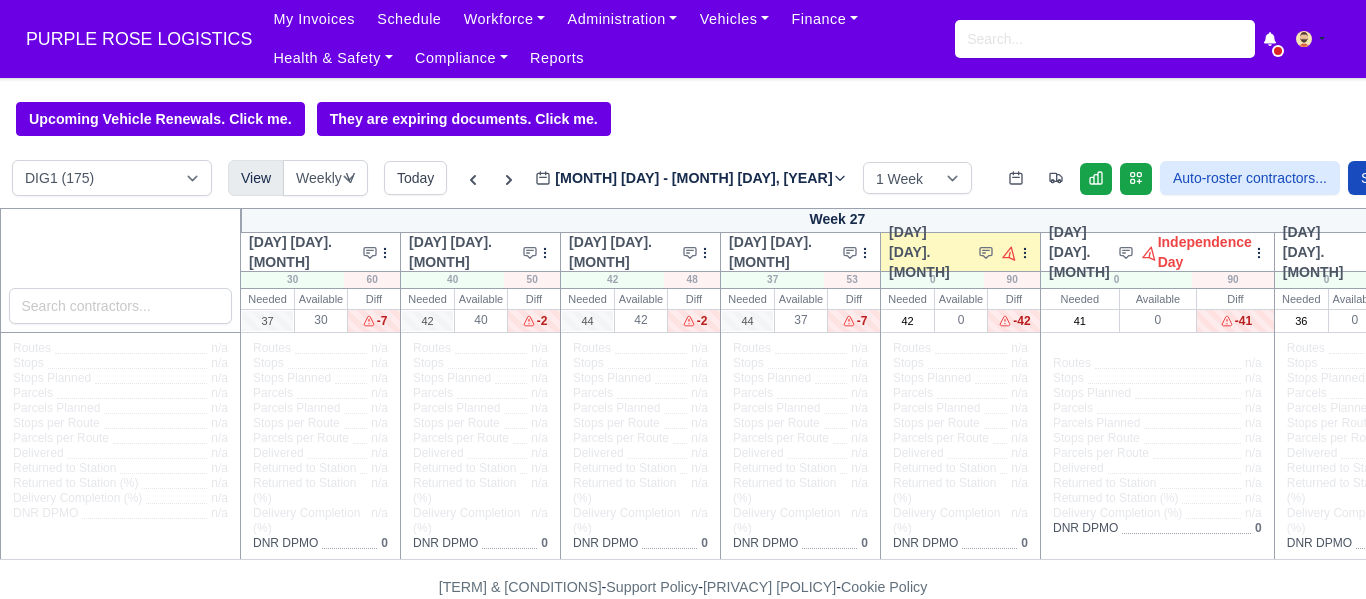 scroll, scrollTop: 0, scrollLeft: 0, axis: both 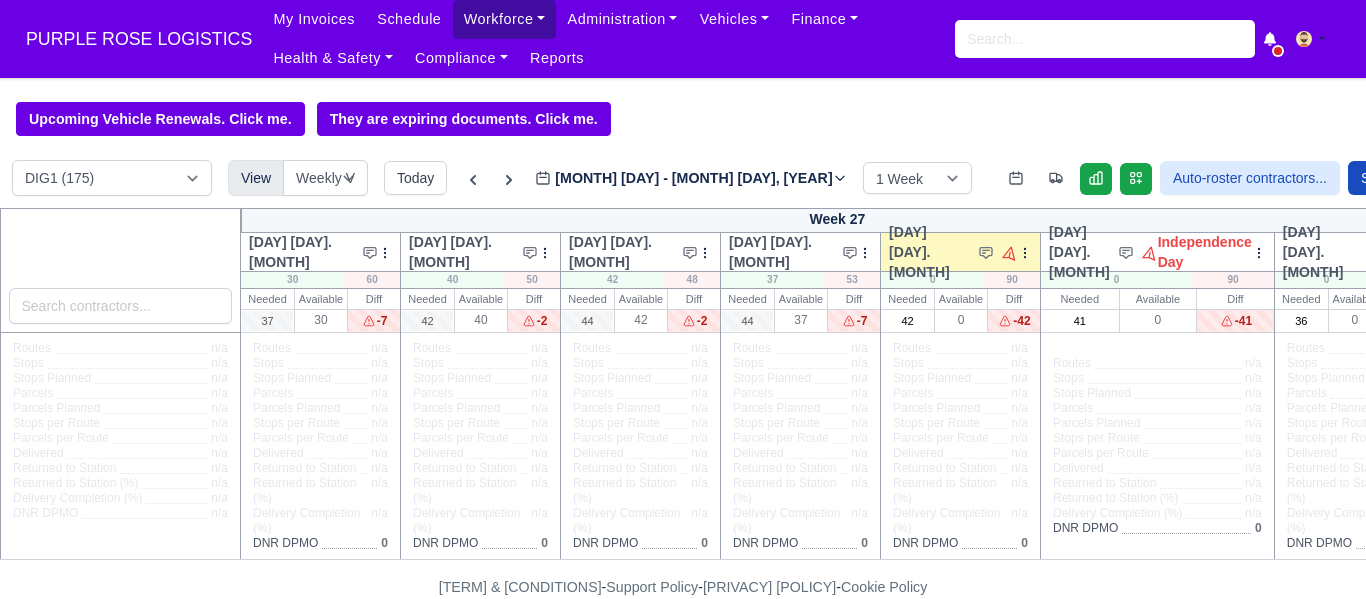 click on "Workforce" at bounding box center [505, 19] 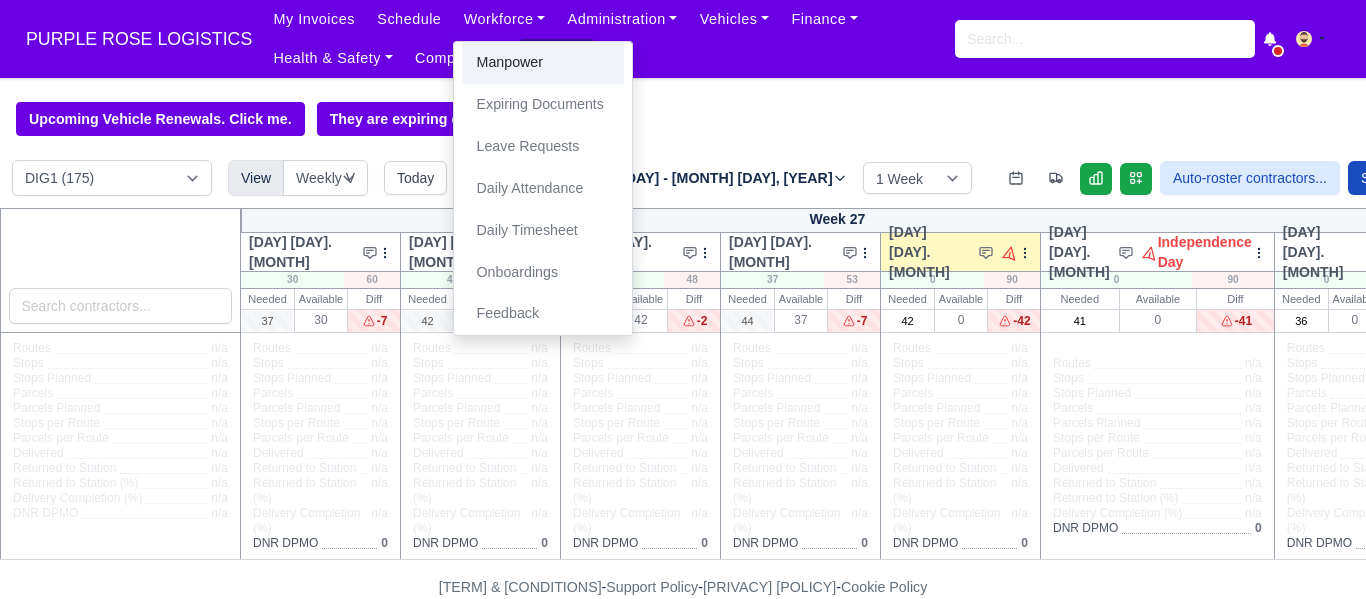drag, startPoint x: 512, startPoint y: 52, endPoint x: 517, endPoint y: 62, distance: 11.18034 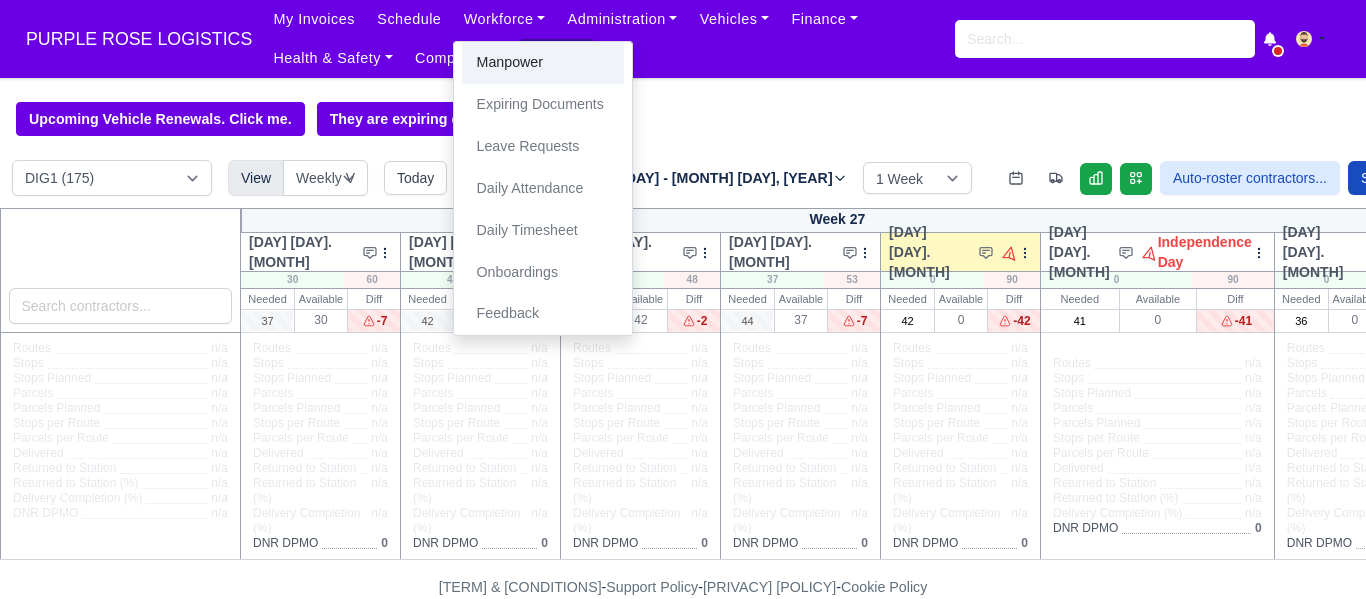 click on "Manpower" at bounding box center [543, 63] 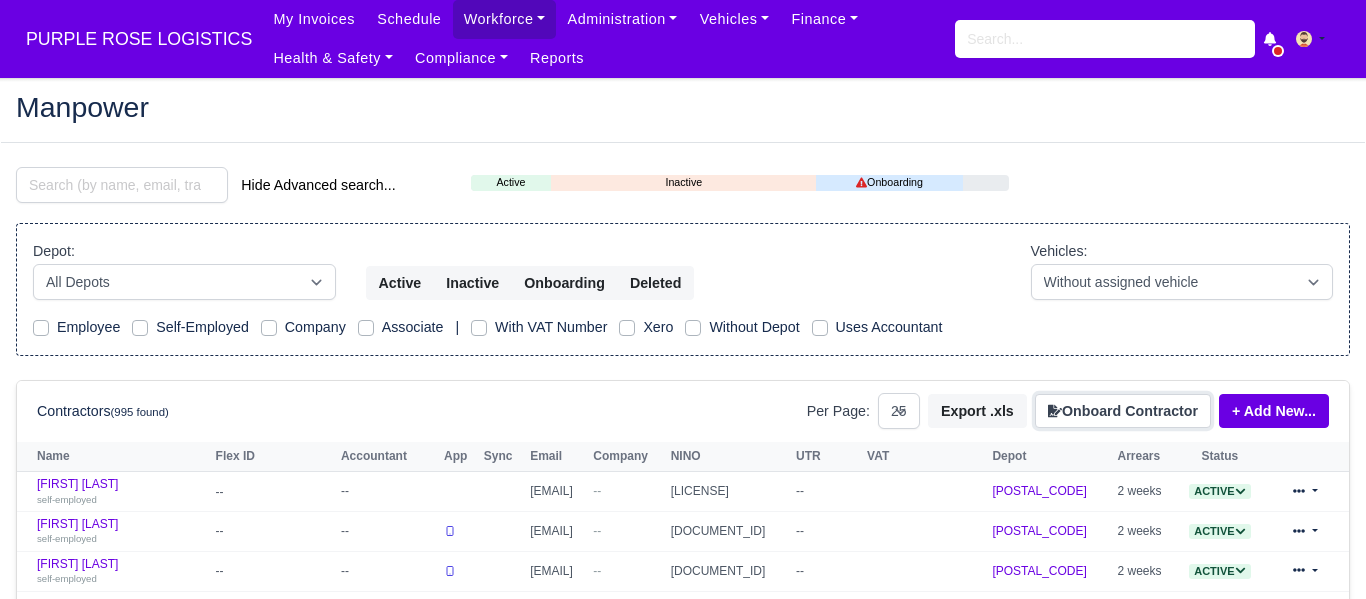 scroll, scrollTop: 0, scrollLeft: 0, axis: both 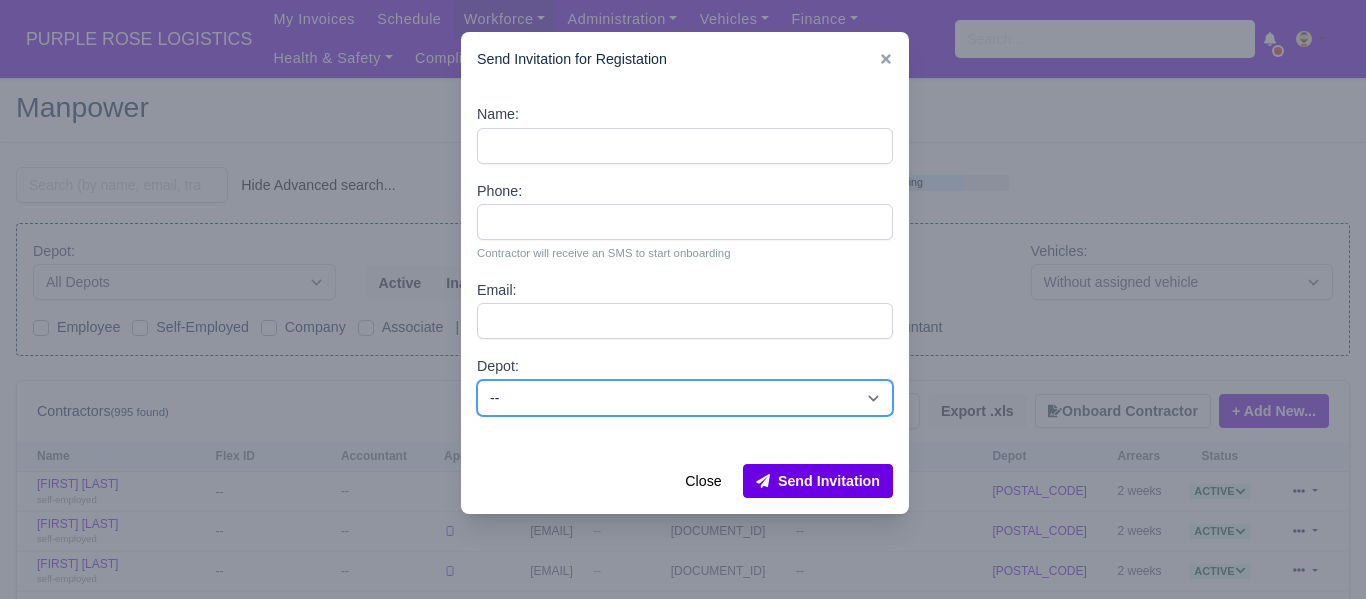 click on "[POSTAL_CODE]" at bounding box center (685, 398) 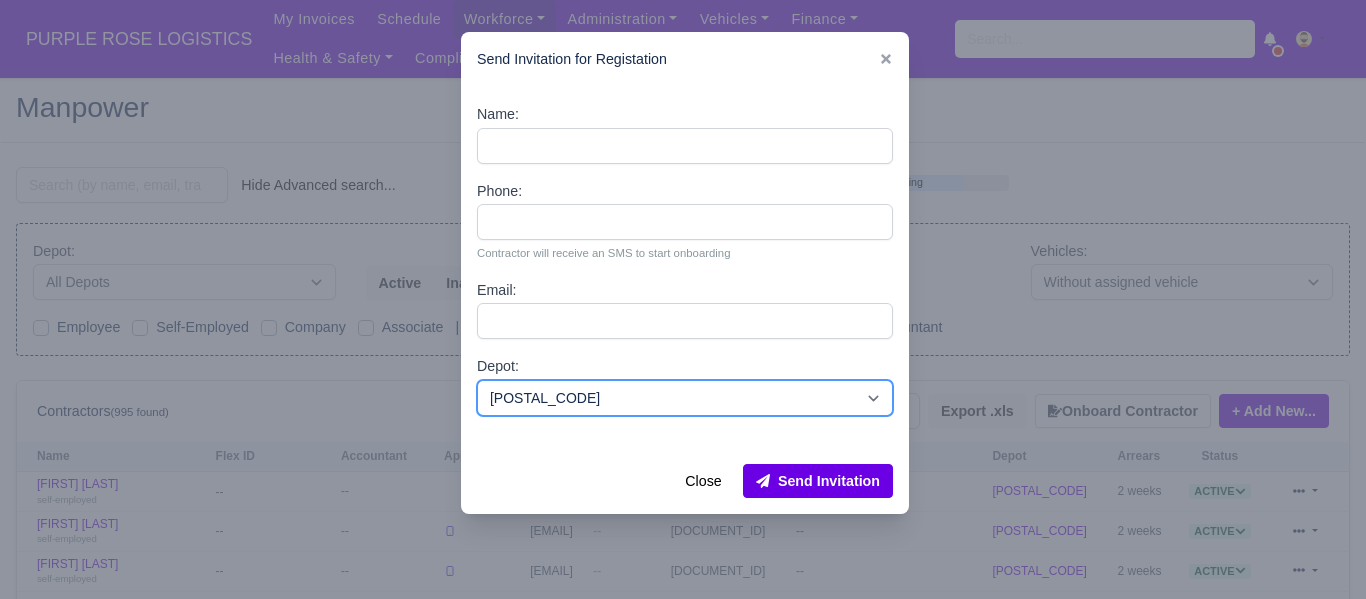 click on "[POSTAL_CODE]" at bounding box center [685, 398] 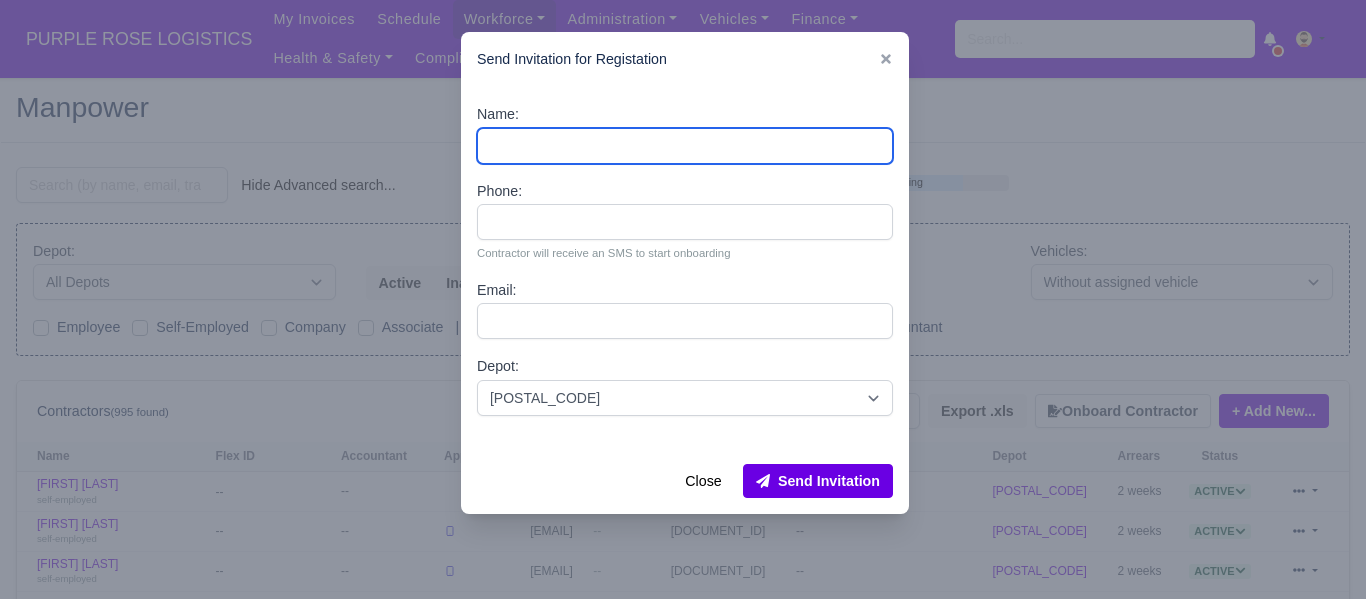 paste on "[FIRST] [LAST]" 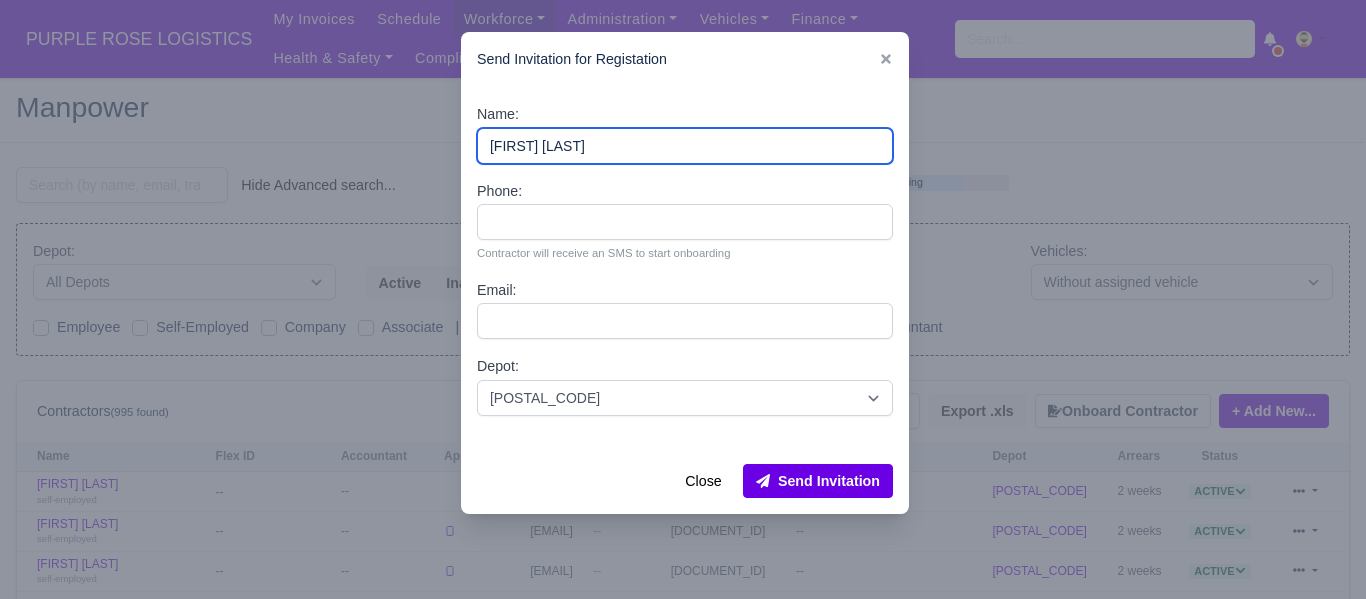type on "[FIRST] [LAST]" 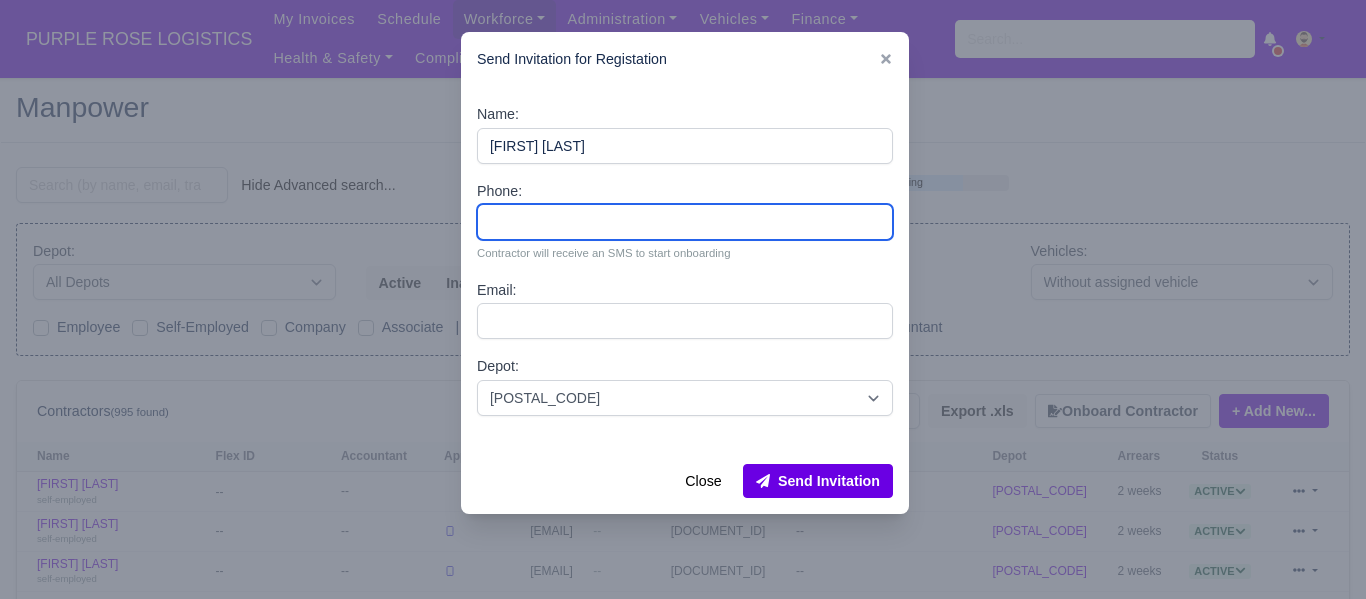 click on "Phone:" at bounding box center [685, 222] 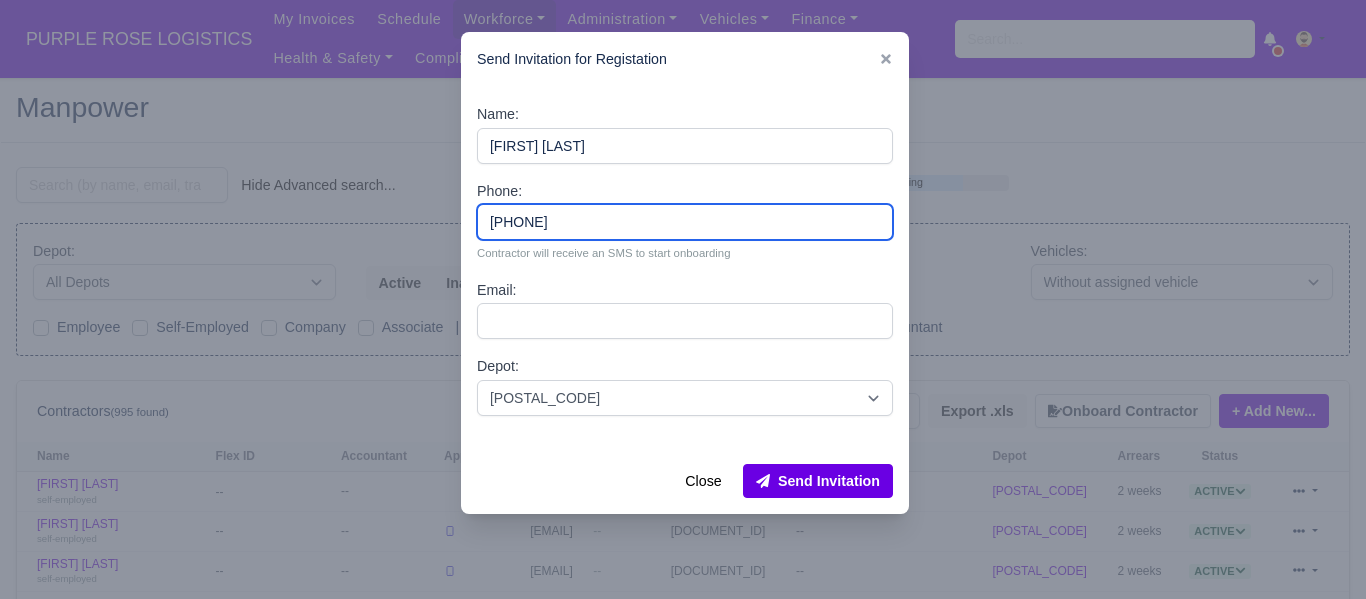 type on "[PHONE]" 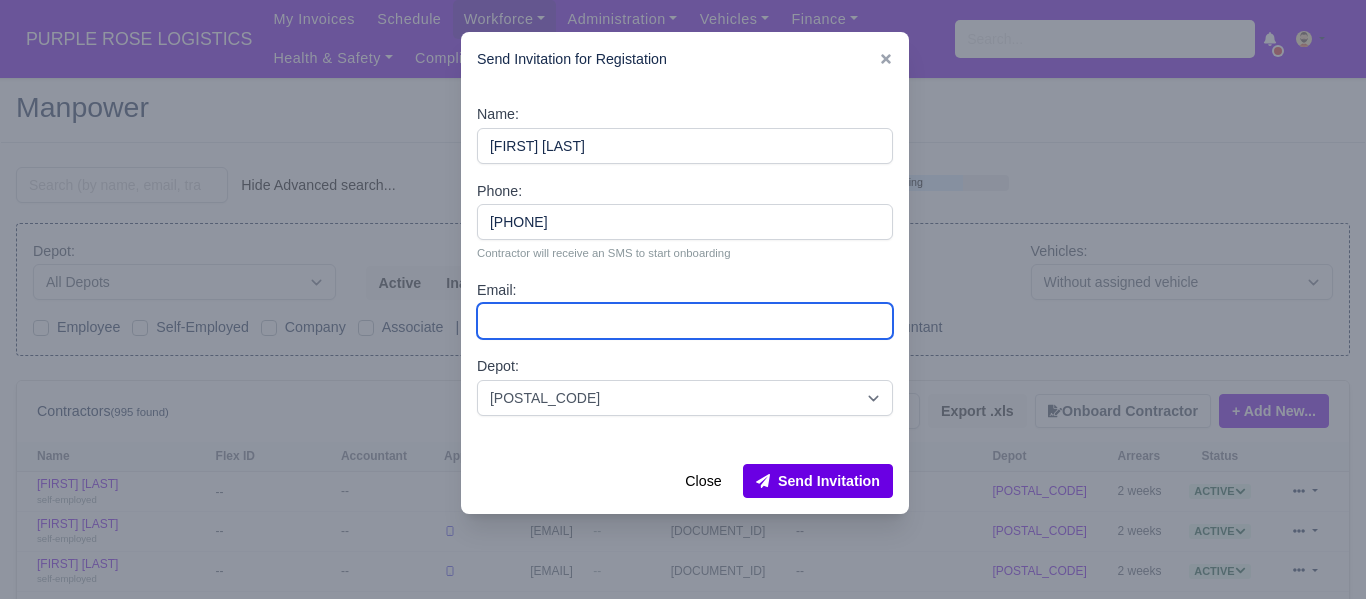 click on "Email:" at bounding box center [685, 321] 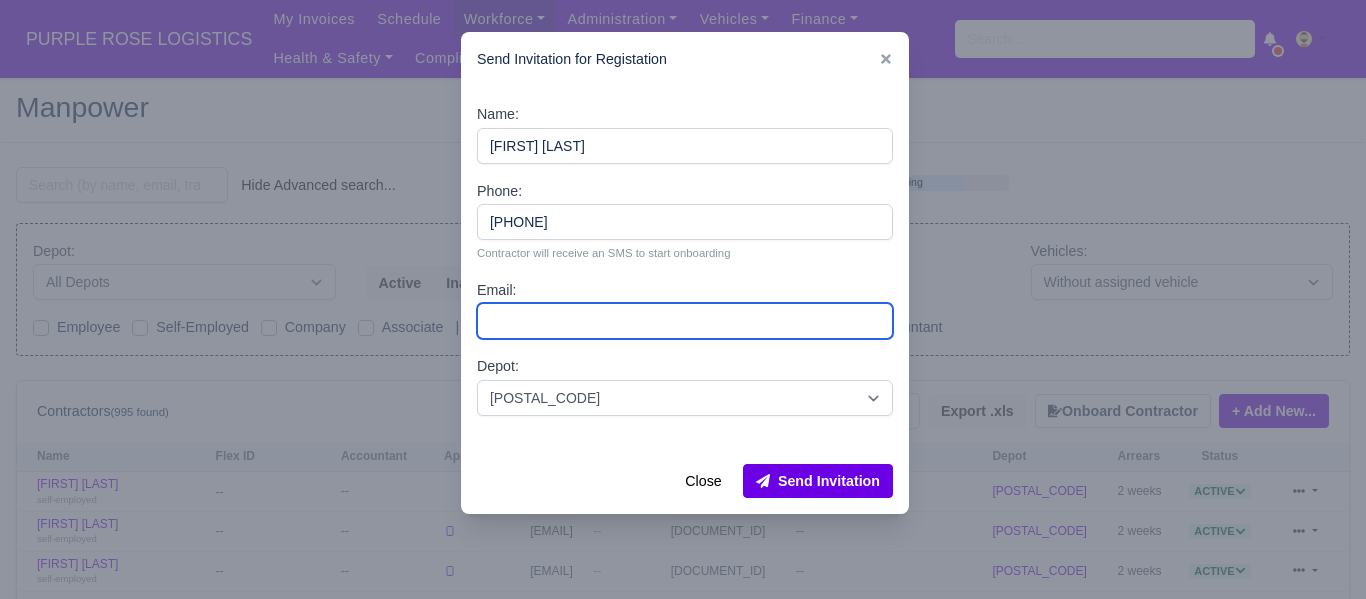paste on "[EMAIL]" 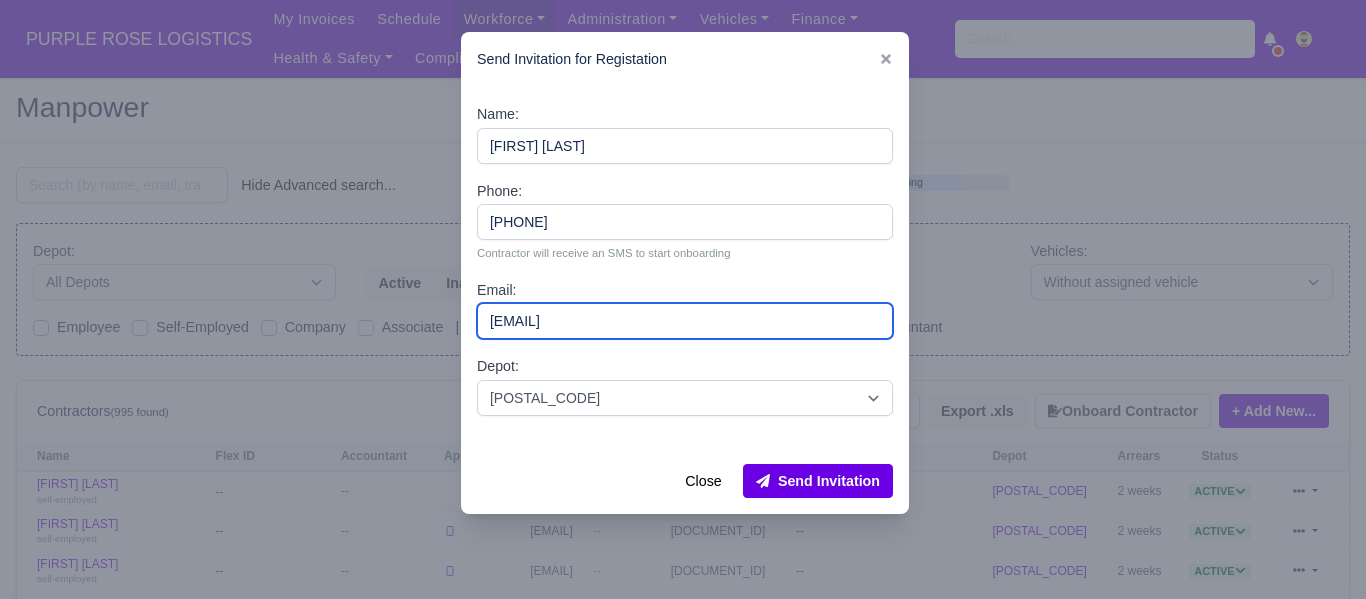 type on "[EMAIL]" 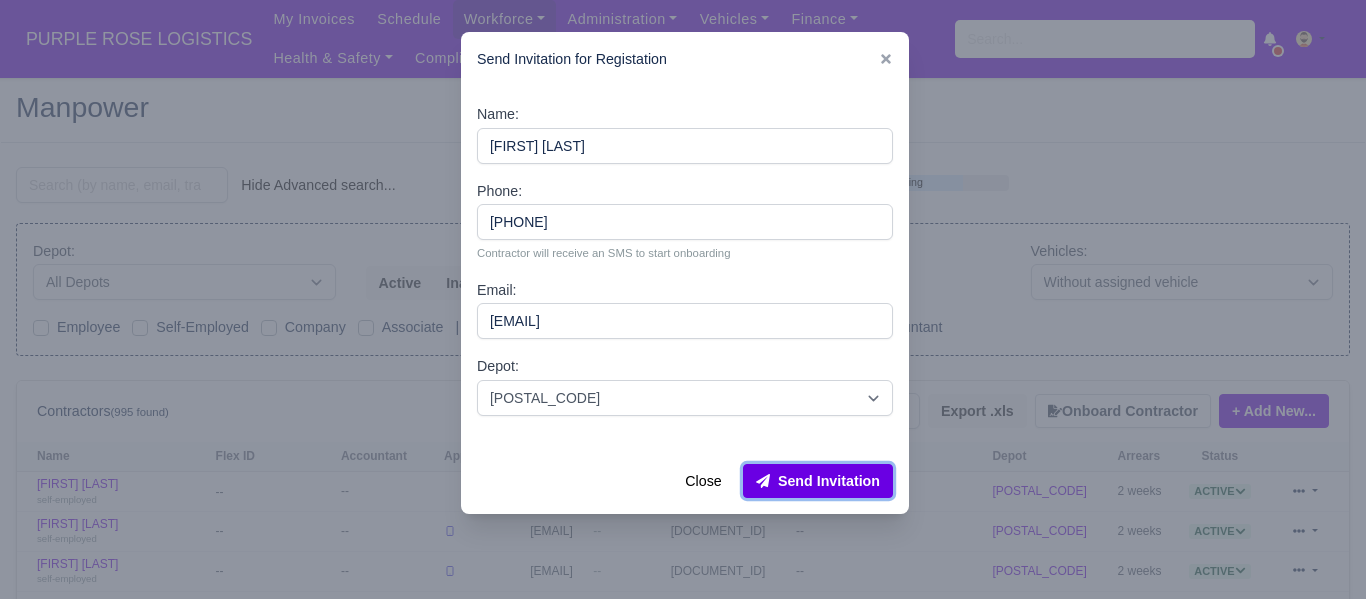 drag, startPoint x: 854, startPoint y: 482, endPoint x: 906, endPoint y: 432, distance: 72.138756 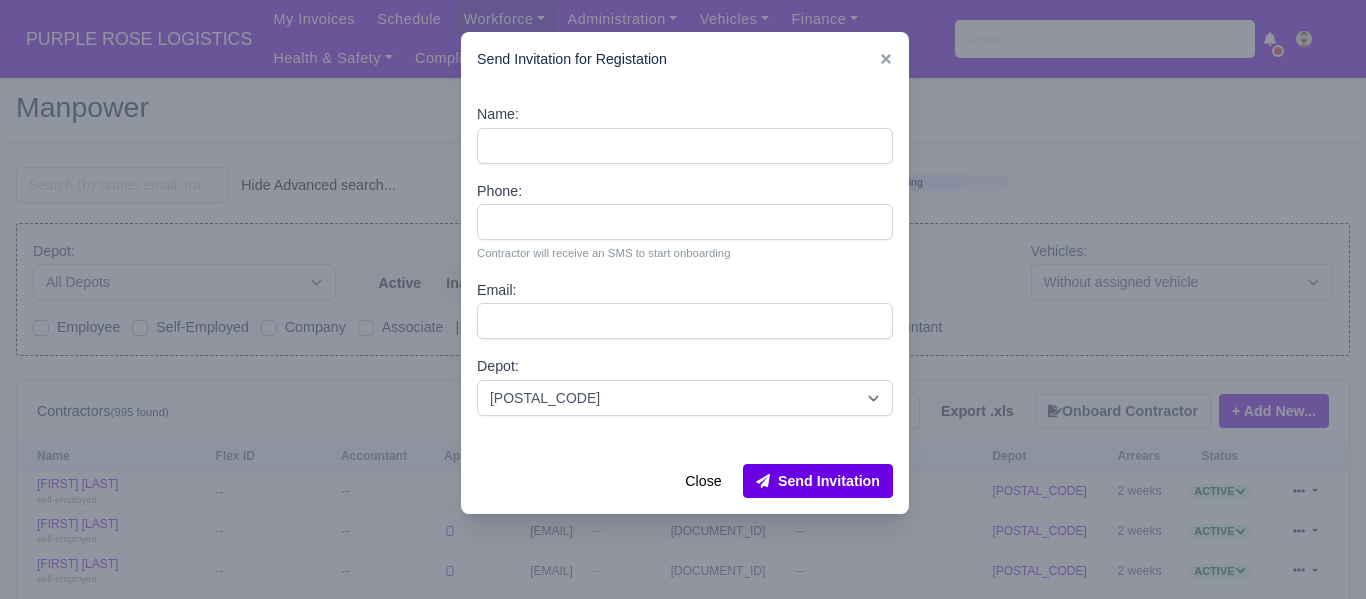 click at bounding box center (683, 299) 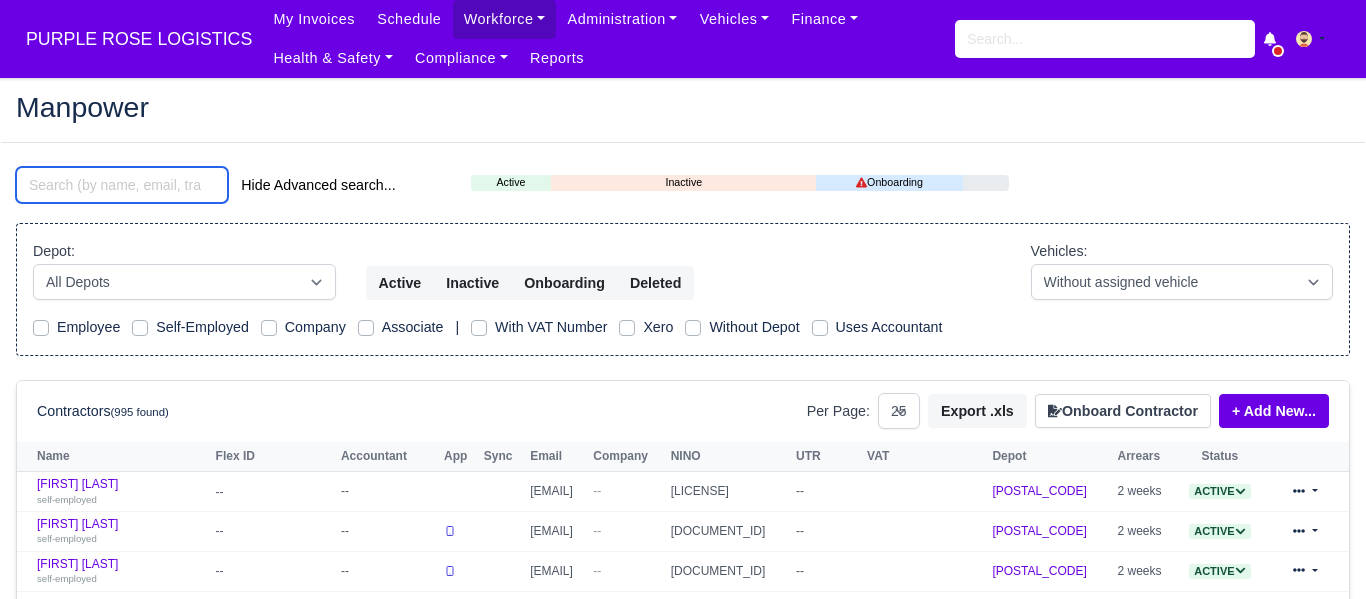 click at bounding box center (122, 185) 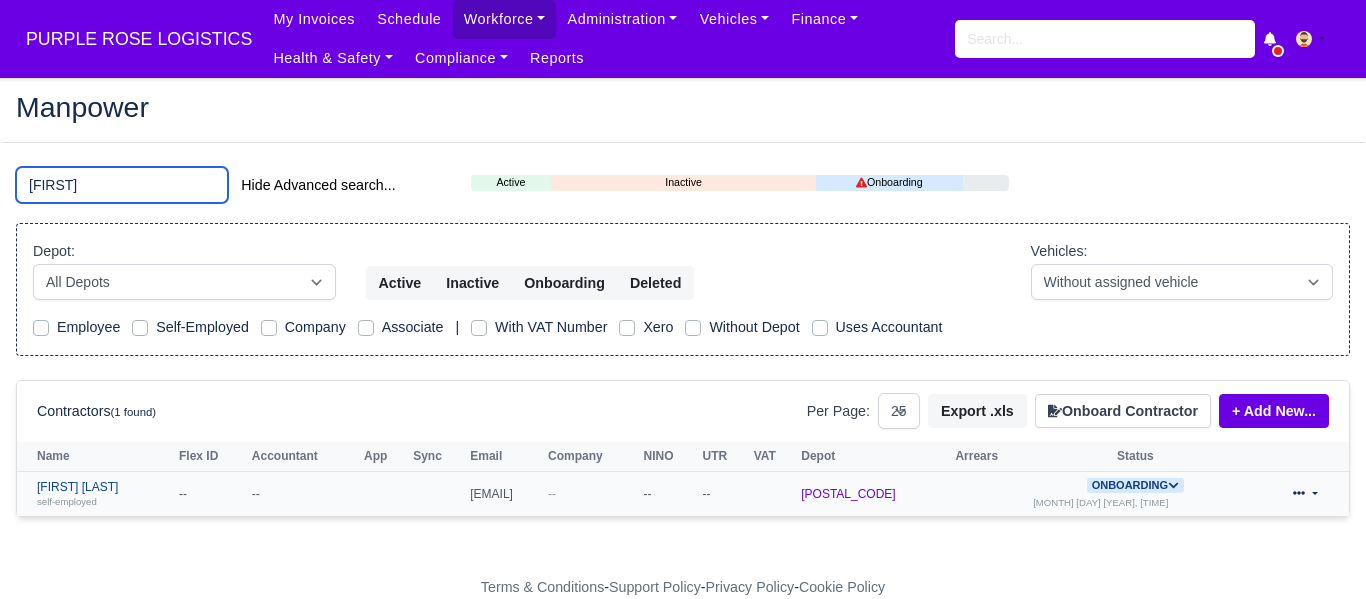 type on "[FIRST]" 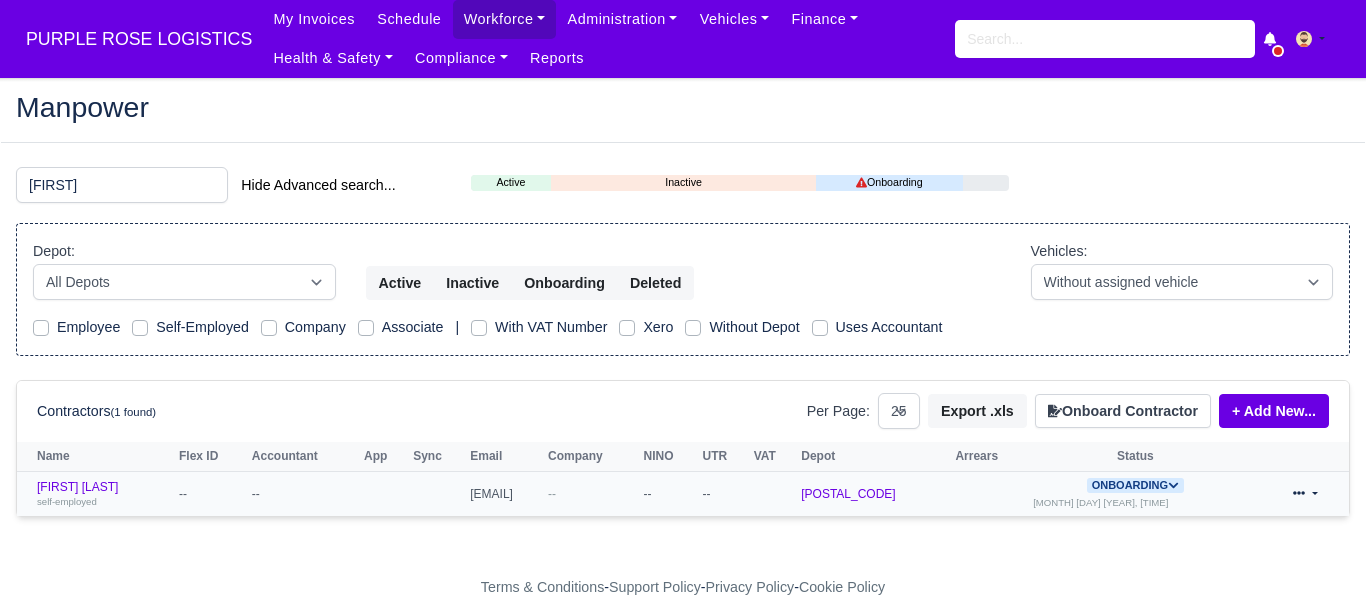 drag, startPoint x: 75, startPoint y: 491, endPoint x: 90, endPoint y: 473, distance: 23.43075 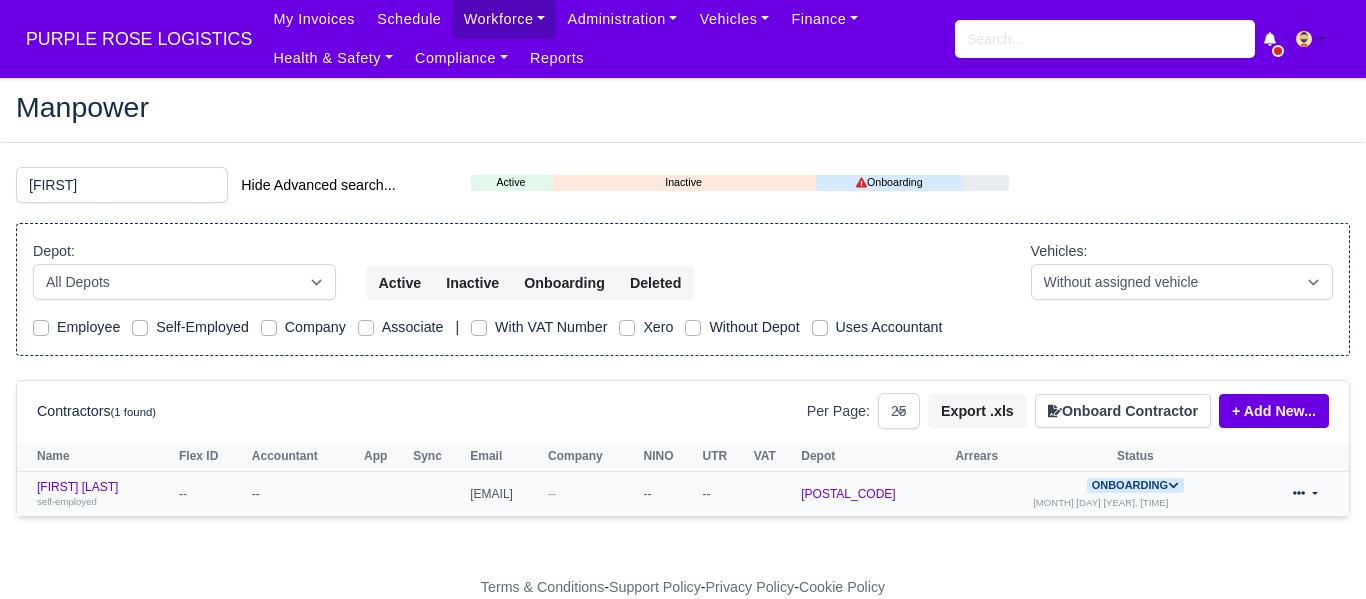 click on "[FIRST] [LAST]" at bounding box center [103, 494] 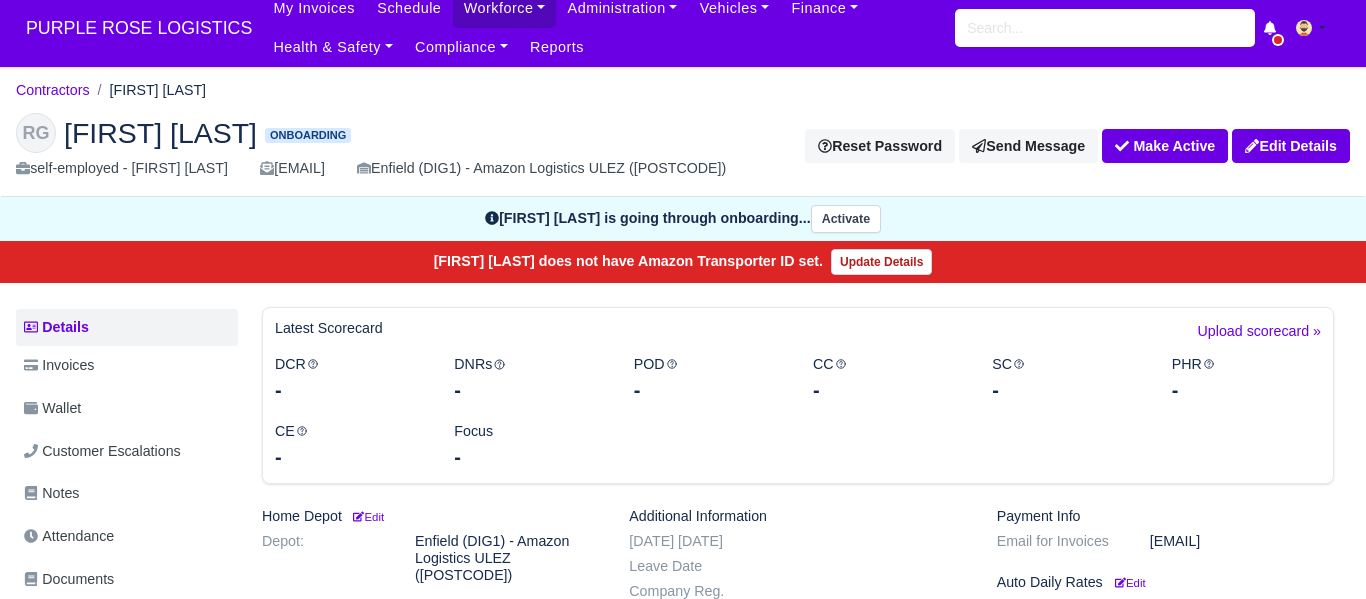 scroll, scrollTop: 11, scrollLeft: 0, axis: vertical 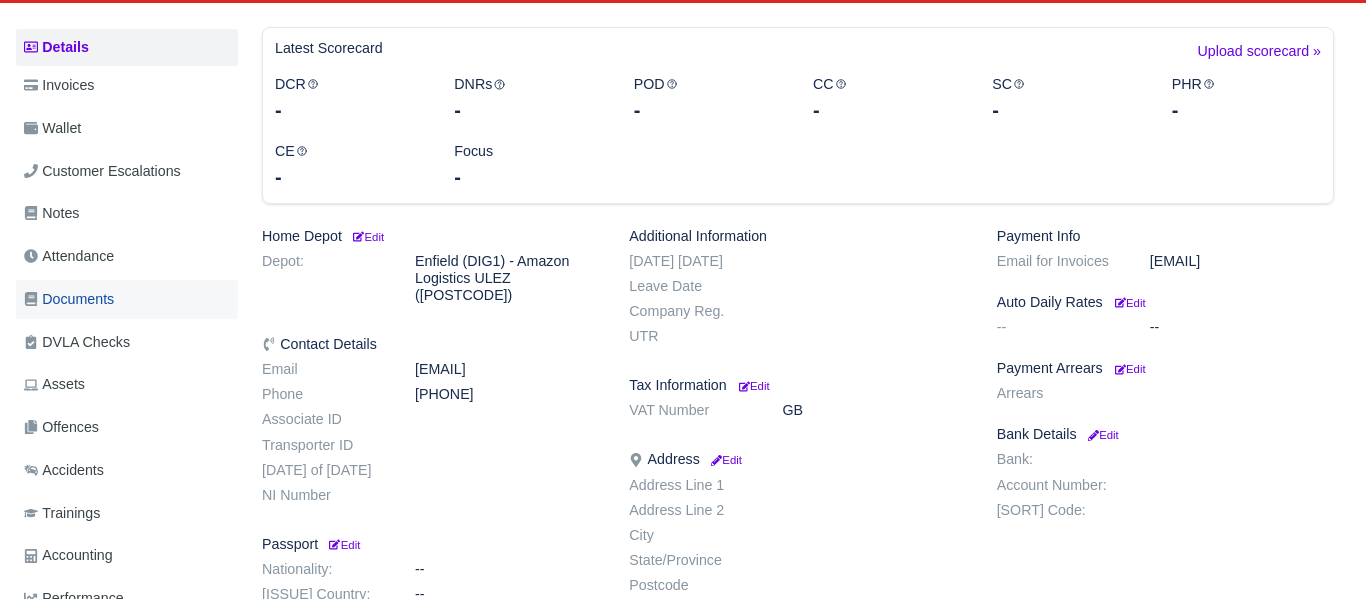 click on "Documents" at bounding box center (127, 299) 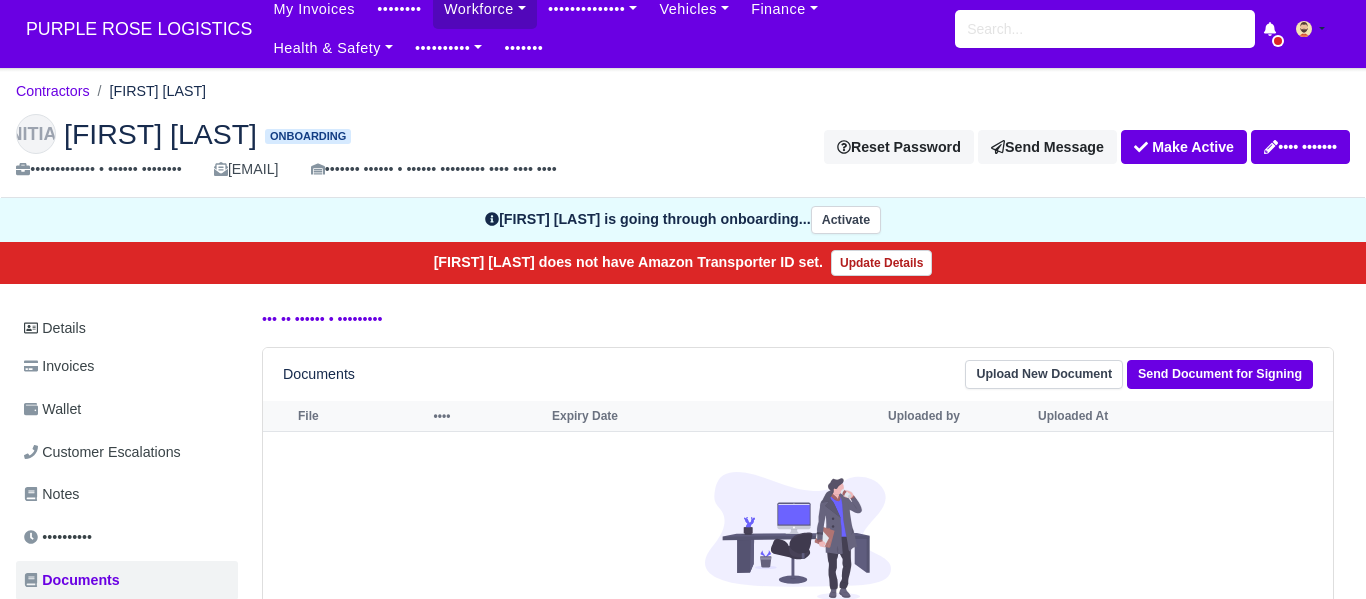 scroll, scrollTop: 11, scrollLeft: 0, axis: vertical 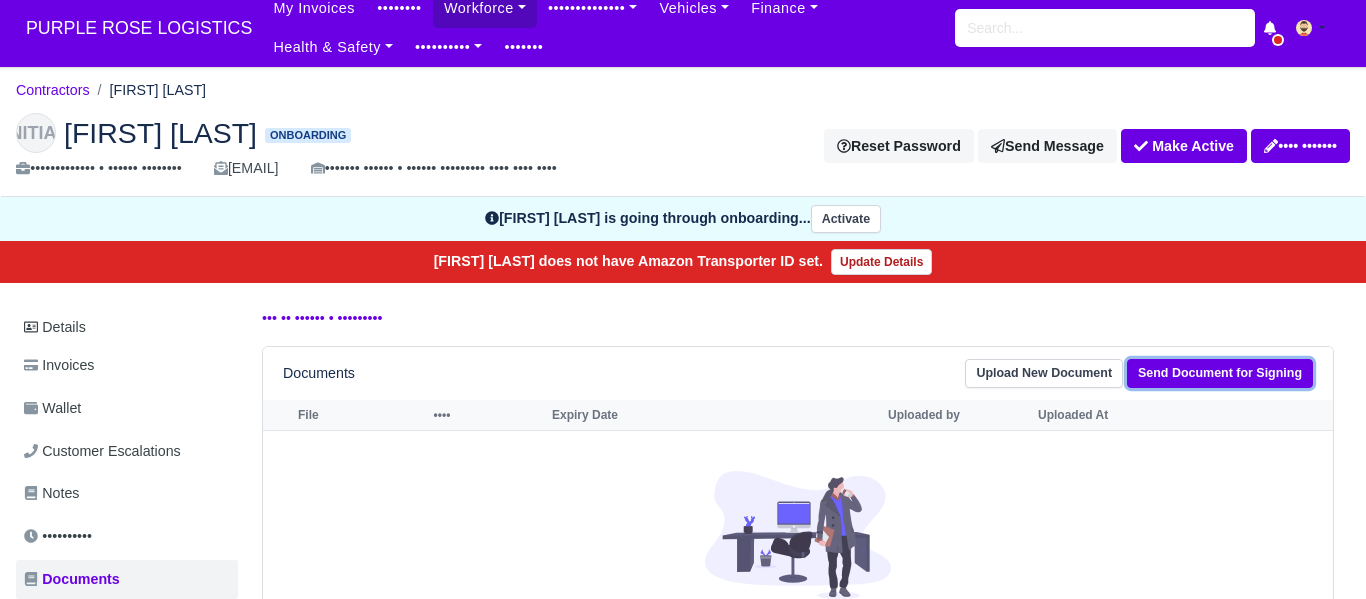 click on "Send Document for Signing" at bounding box center (1220, 373) 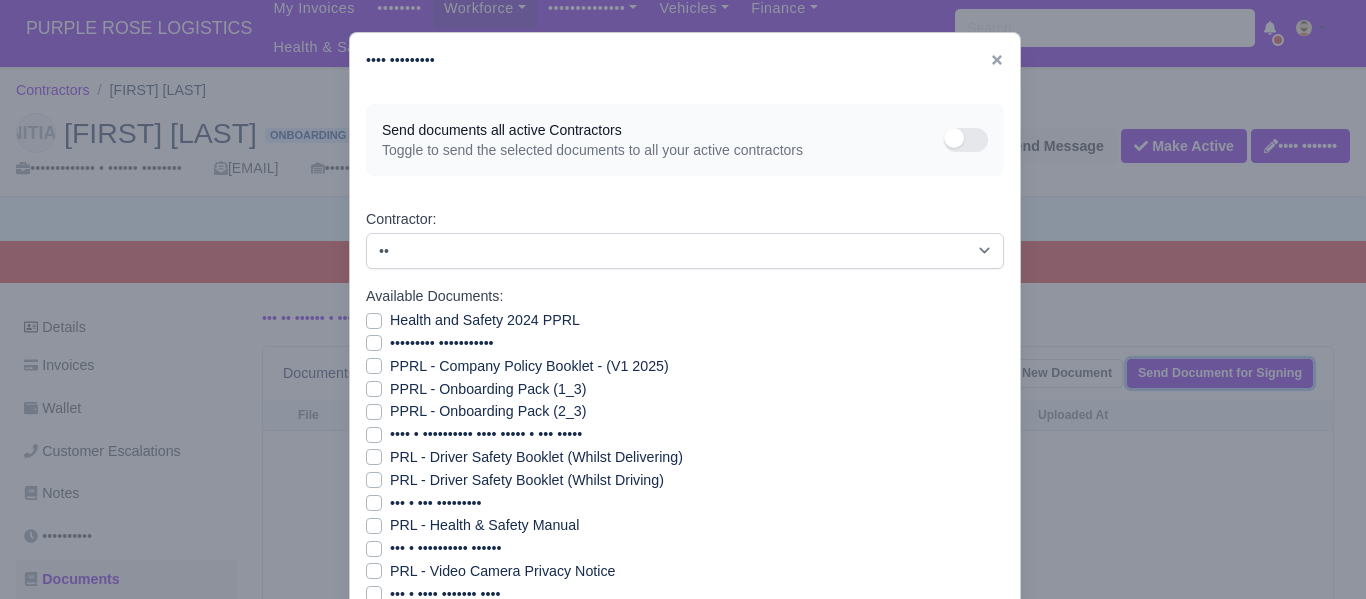 scroll, scrollTop: 1, scrollLeft: 0, axis: vertical 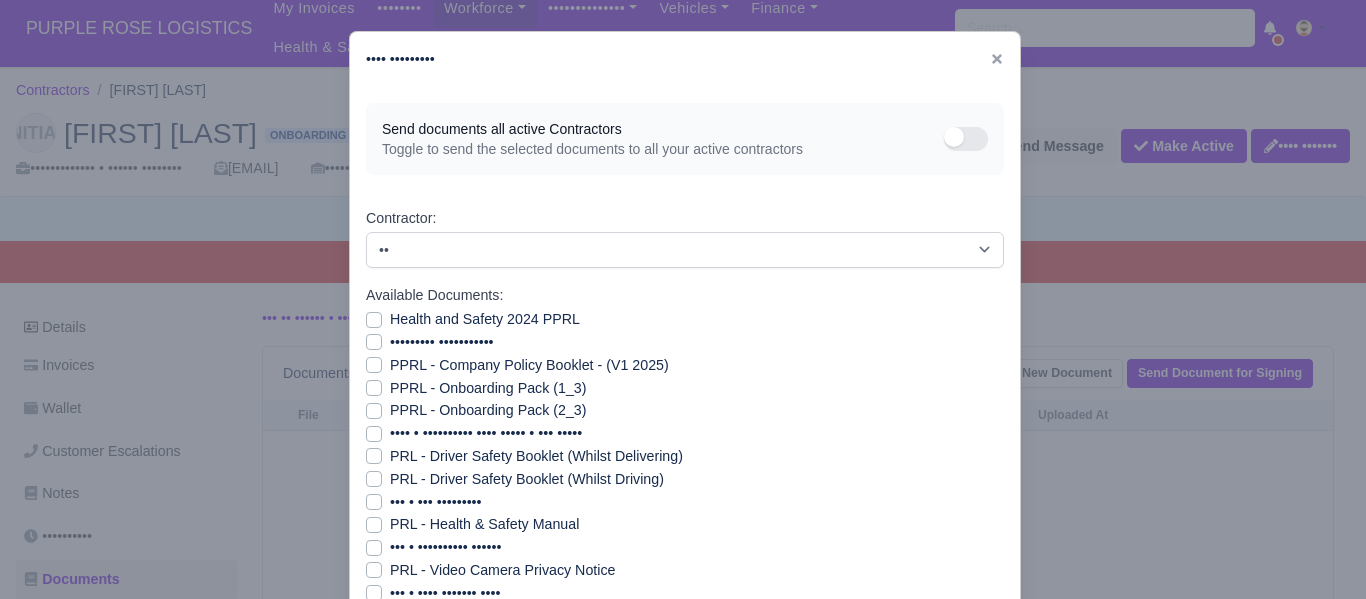 drag, startPoint x: 855, startPoint y: 372, endPoint x: 862, endPoint y: 429, distance: 57.428215 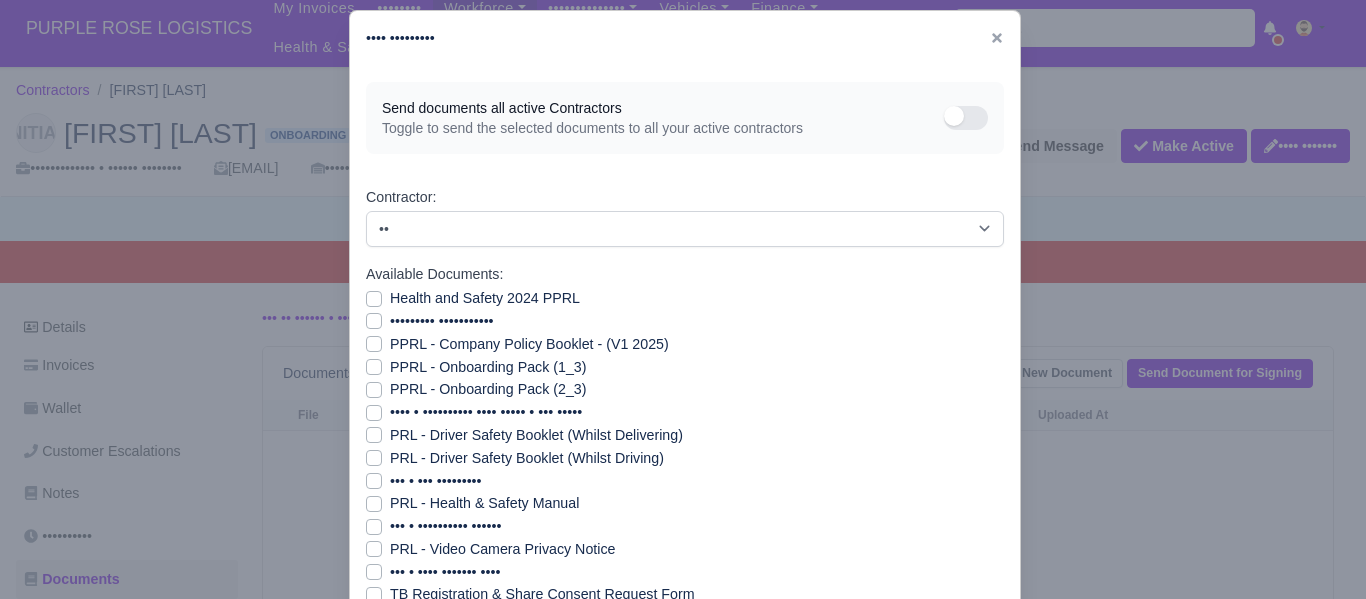 click on "•••• ••••••••• ••• •••••• •••••••••••
•••••• •• •••• ••• •••••••• ••••••••• •• ••• •••• •••••• •••••••••••
•••••••••••
••
••••• ••••••••
•••••••• •••••
••••• ••••••
•••••••• •••••
•••••••• •••••
••••••••••• •••••••
••• •••••••
•••• ••••
••••••••• ••••••
••••• ••••
••••• •••••
•••••••• ••••••
••••••• ••••••••••
•••• •••••
••• •••
••• •••••• •••••
••••• •••••
••••• ••••••••" at bounding box center (685, 352) 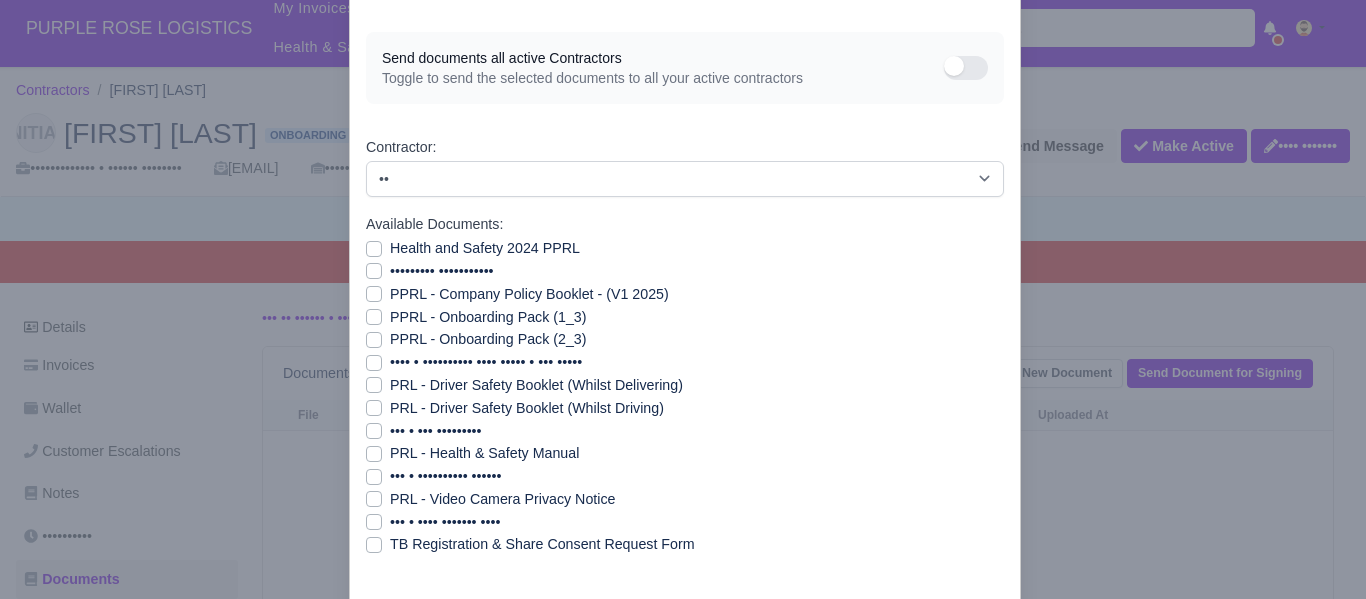 scroll, scrollTop: 78, scrollLeft: 0, axis: vertical 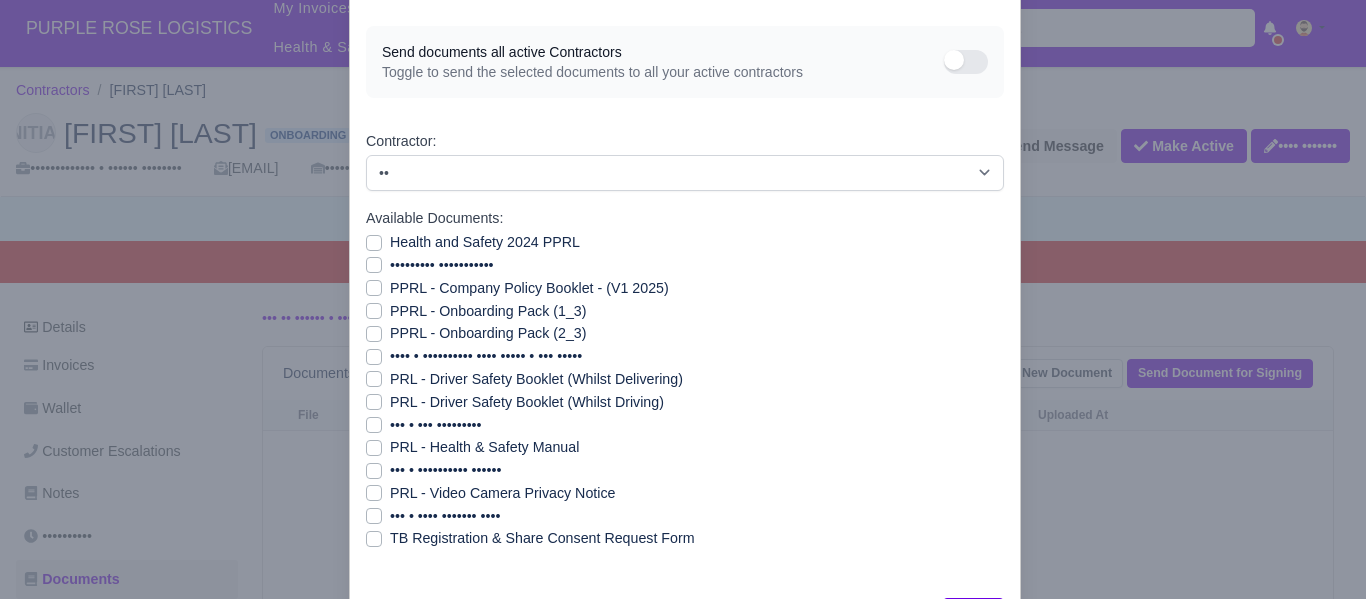 click on "••• • •••• ••••••• ••••" at bounding box center (445, 516) 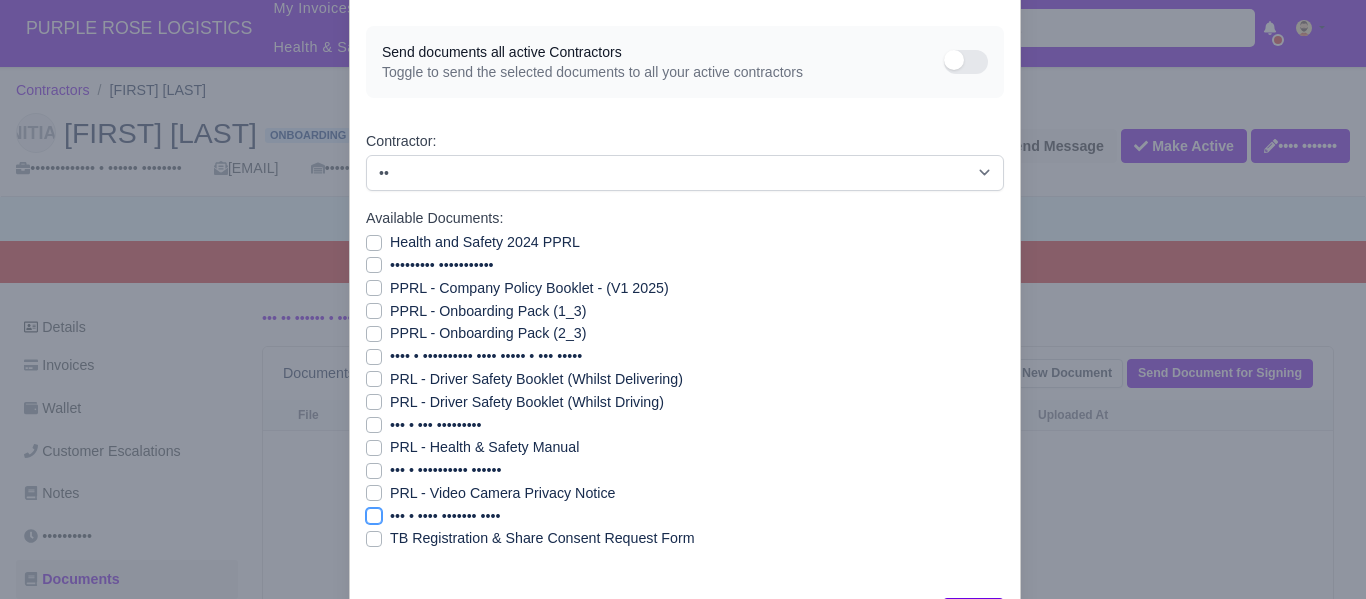click on "••• • •••• ••••••• ••••" at bounding box center [374, 513] 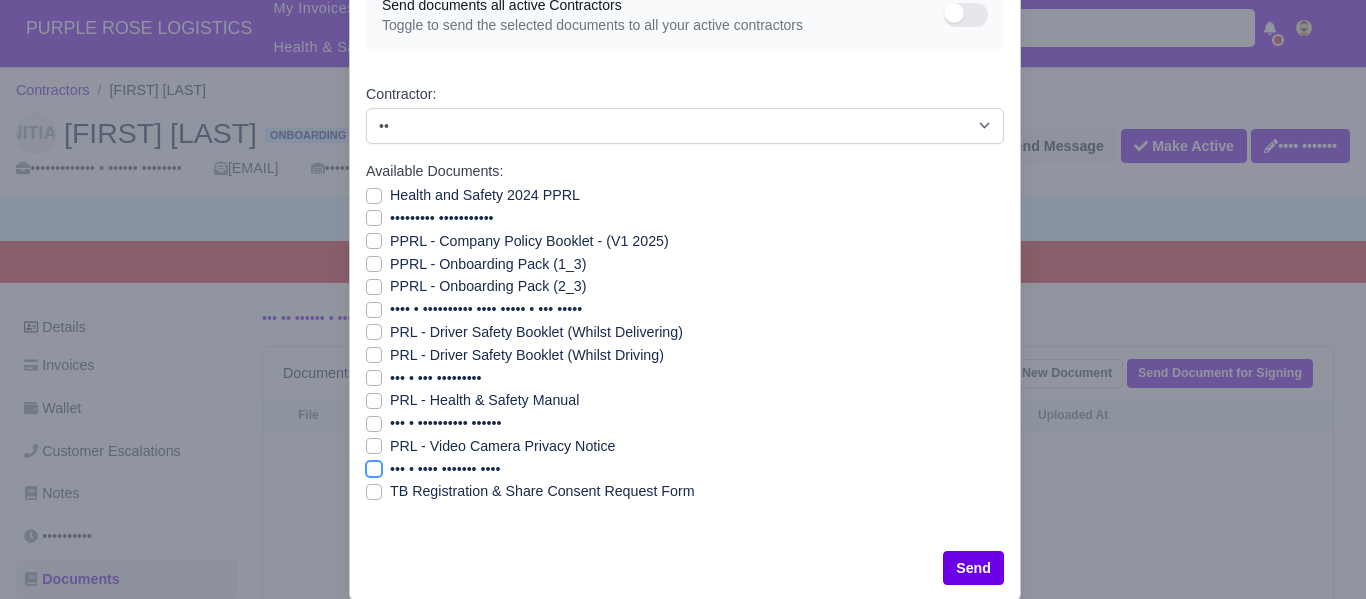 scroll, scrollTop: 141, scrollLeft: 0, axis: vertical 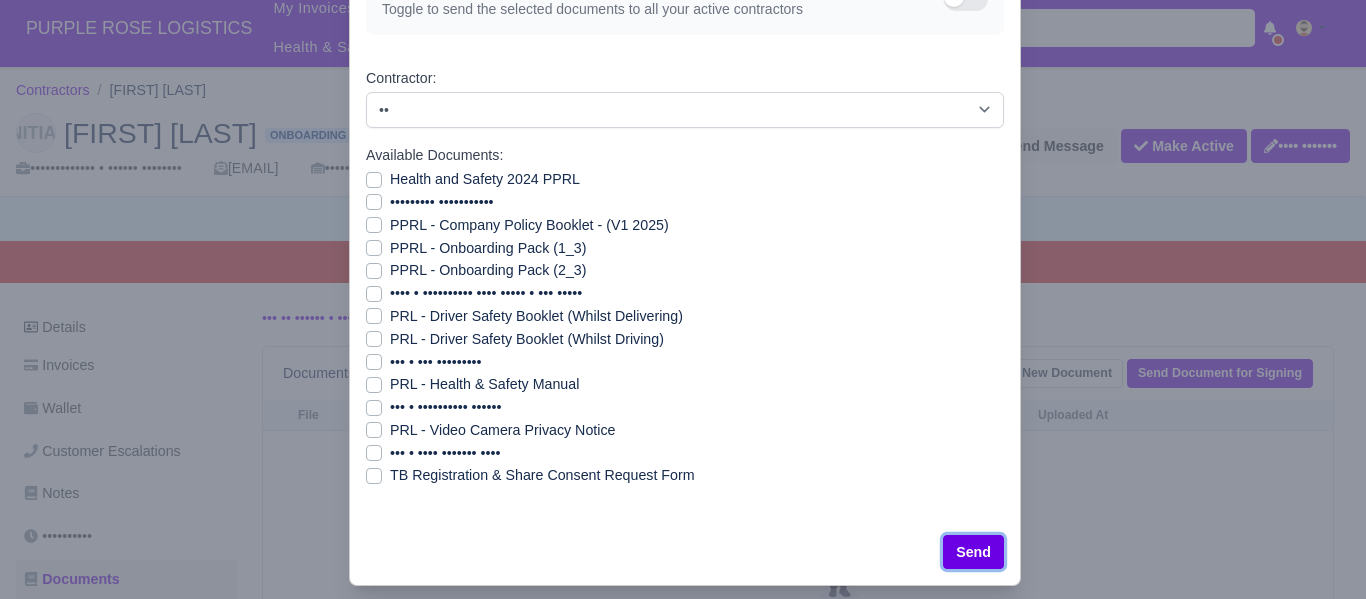 click on "Send" at bounding box center (973, 552) 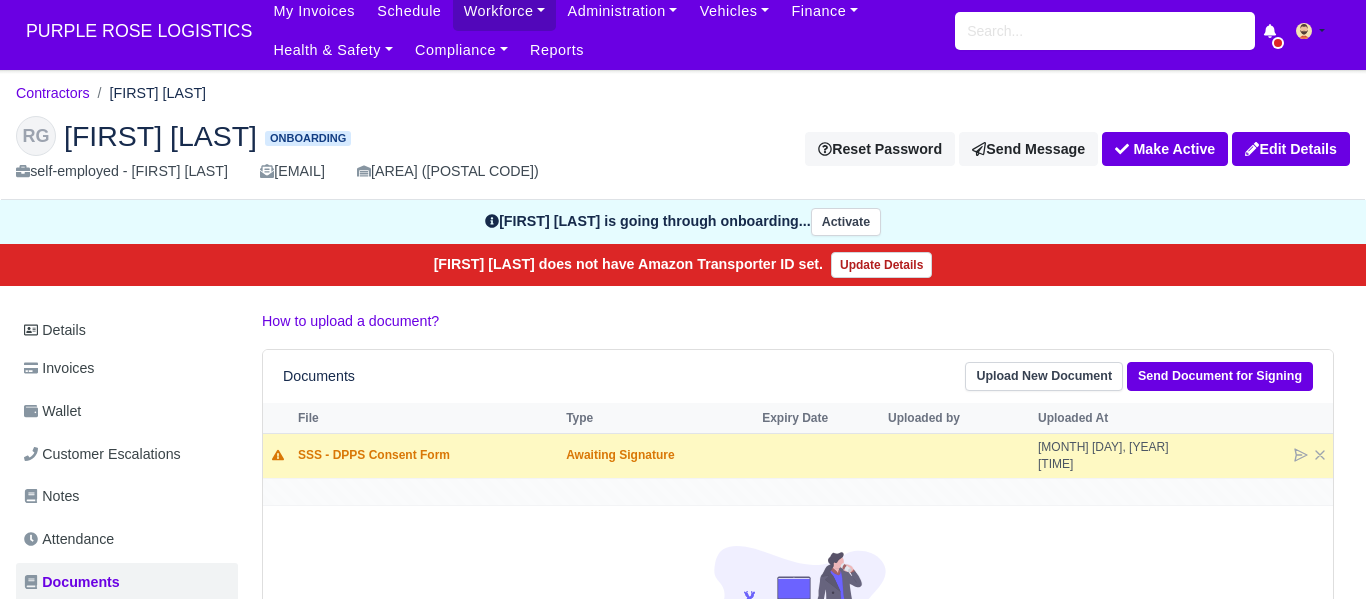 scroll, scrollTop: 1, scrollLeft: 0, axis: vertical 